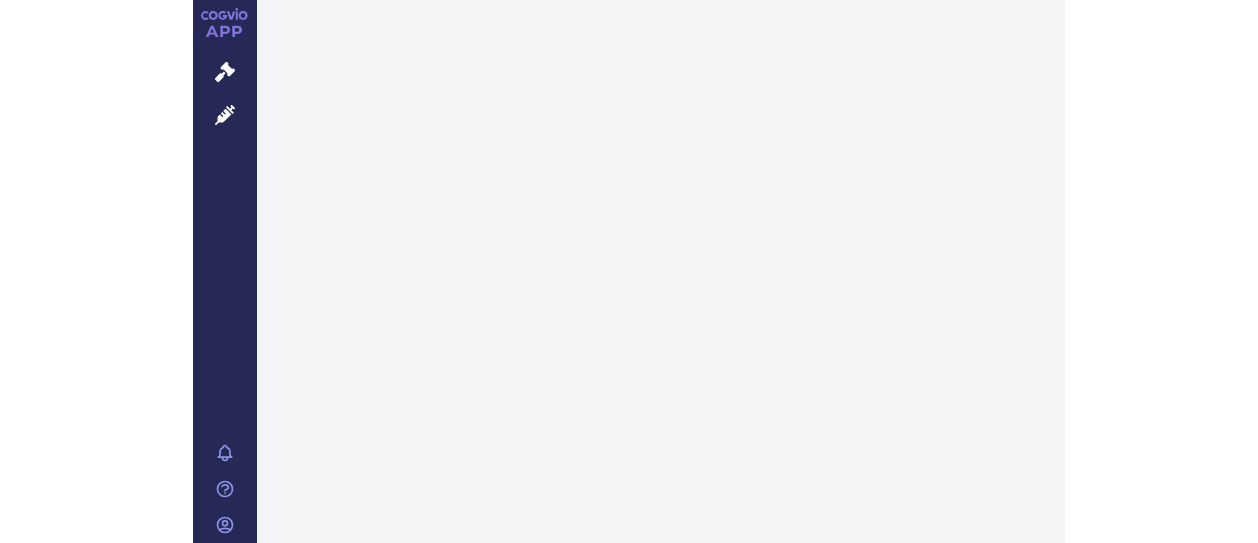scroll, scrollTop: 0, scrollLeft: 0, axis: both 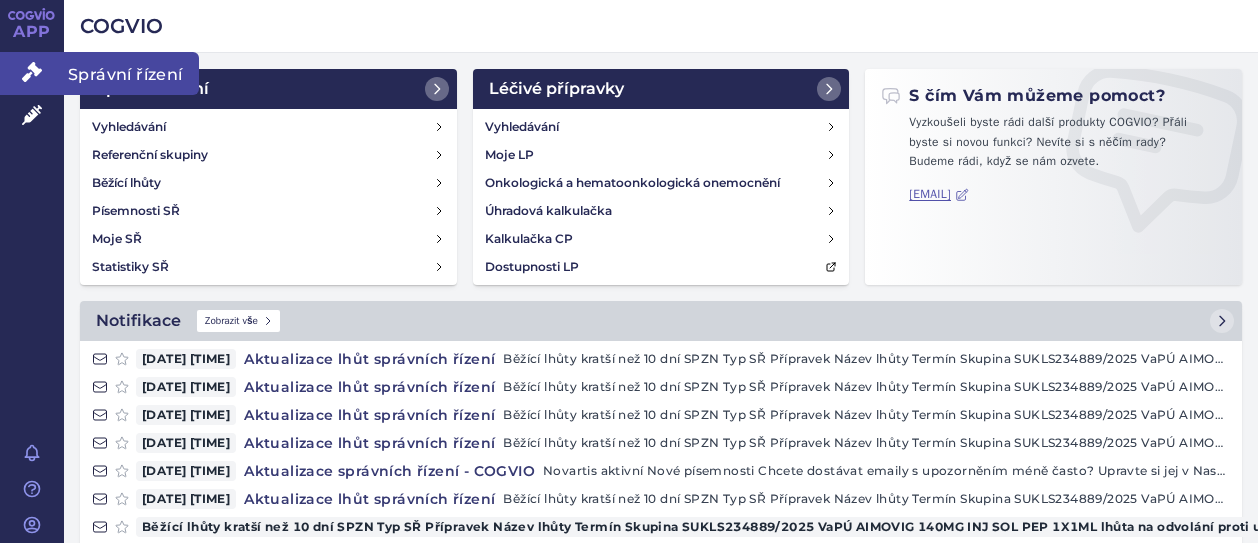 click at bounding box center [32, 72] 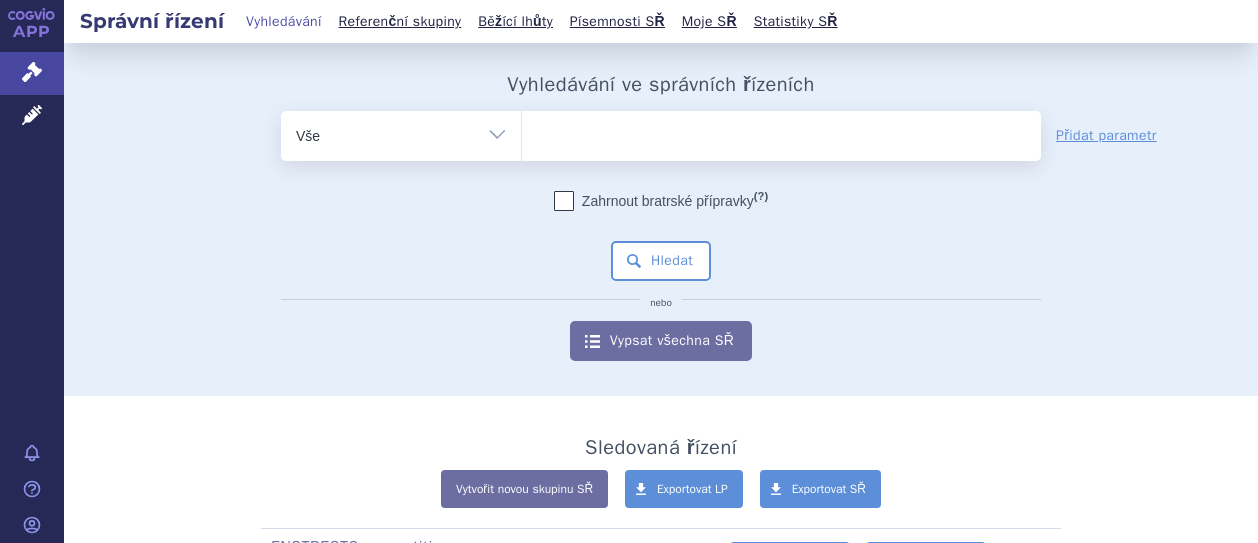 scroll, scrollTop: 0, scrollLeft: 0, axis: both 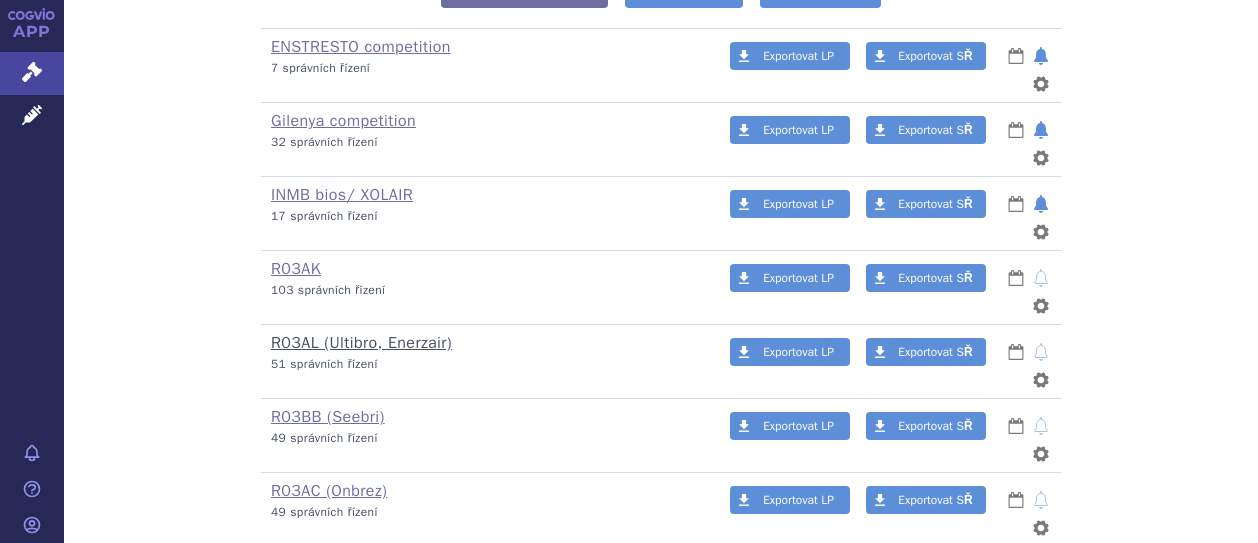 click on "R03AL (Ultibro, Enerzair)" at bounding box center (361, 343) 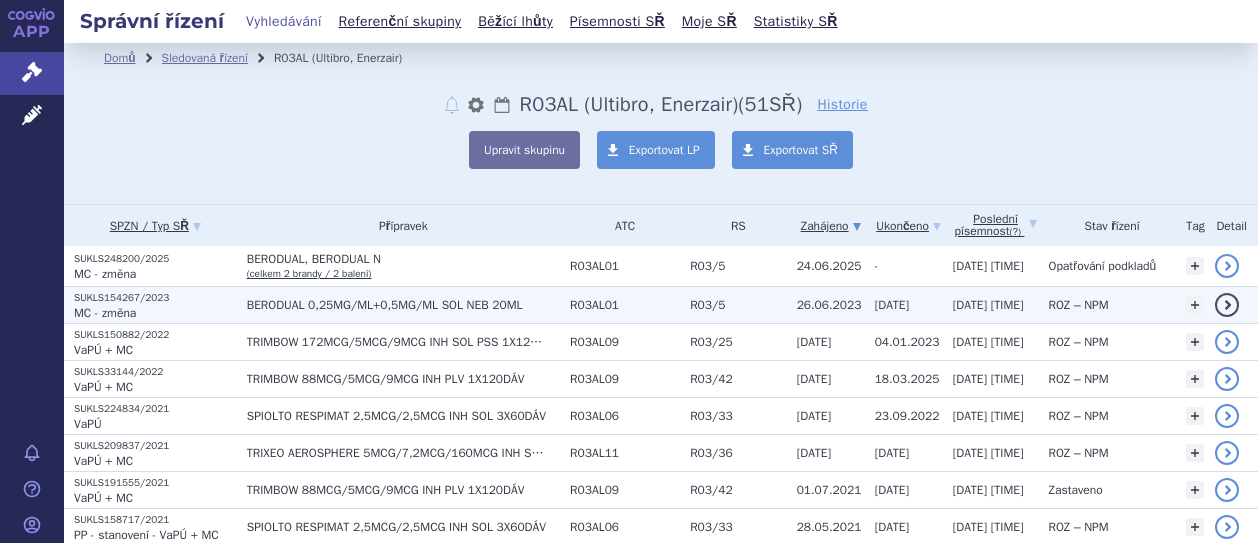 scroll, scrollTop: 0, scrollLeft: 0, axis: both 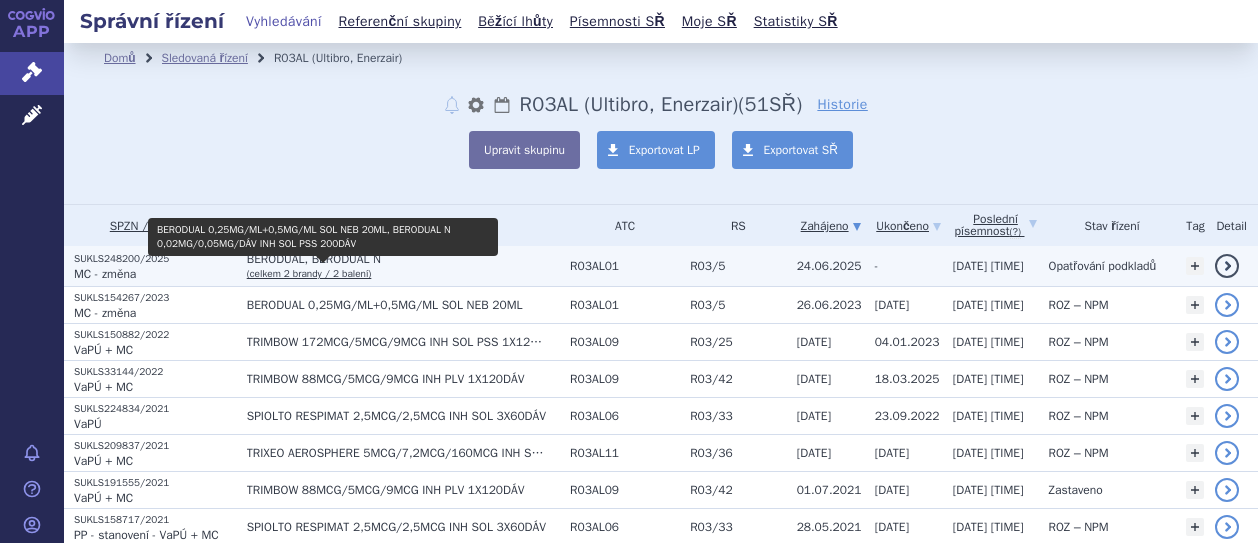 click on "(celkem 2 brandy / 2 balení)" at bounding box center (309, 273) 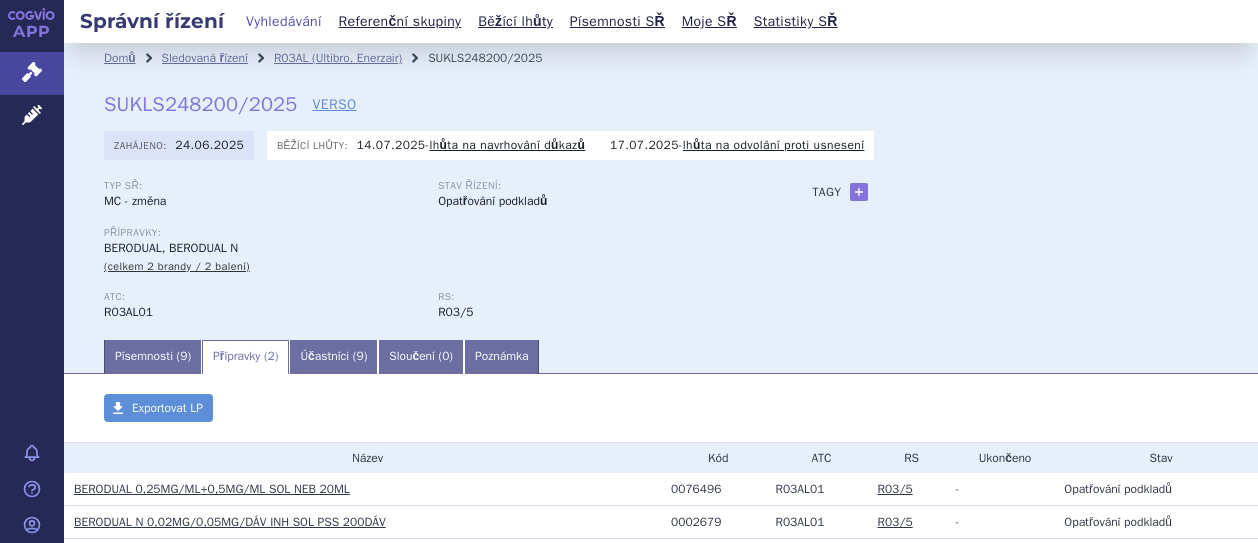 scroll, scrollTop: 0, scrollLeft: 0, axis: both 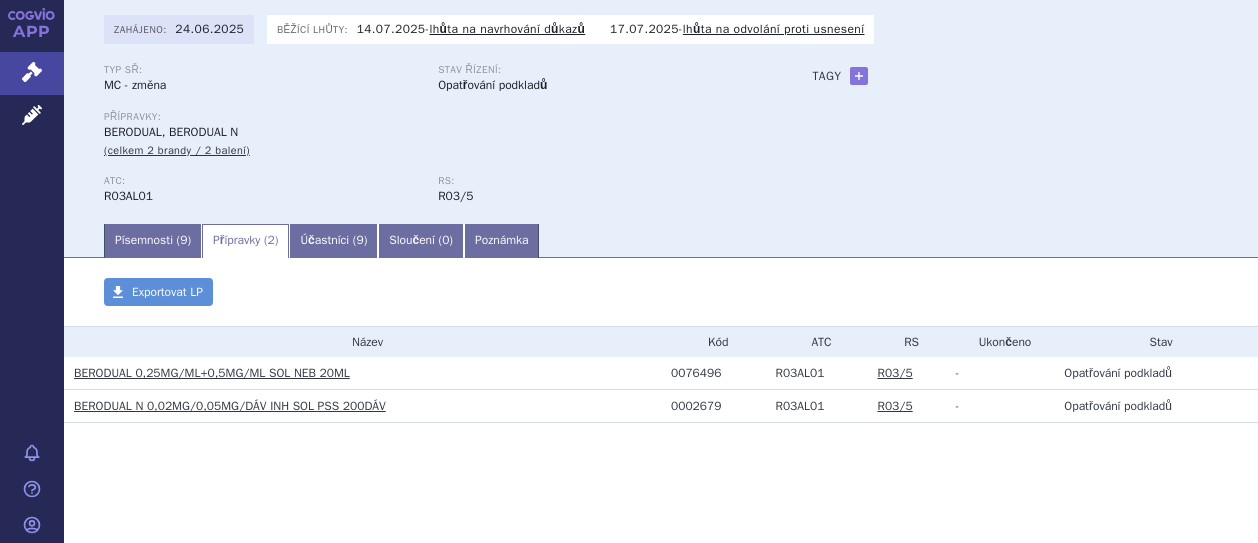 click on "BERODUAL N 0,02MG/0,05MG/DÁV INH SOL PSS 200DÁV" at bounding box center [230, 406] 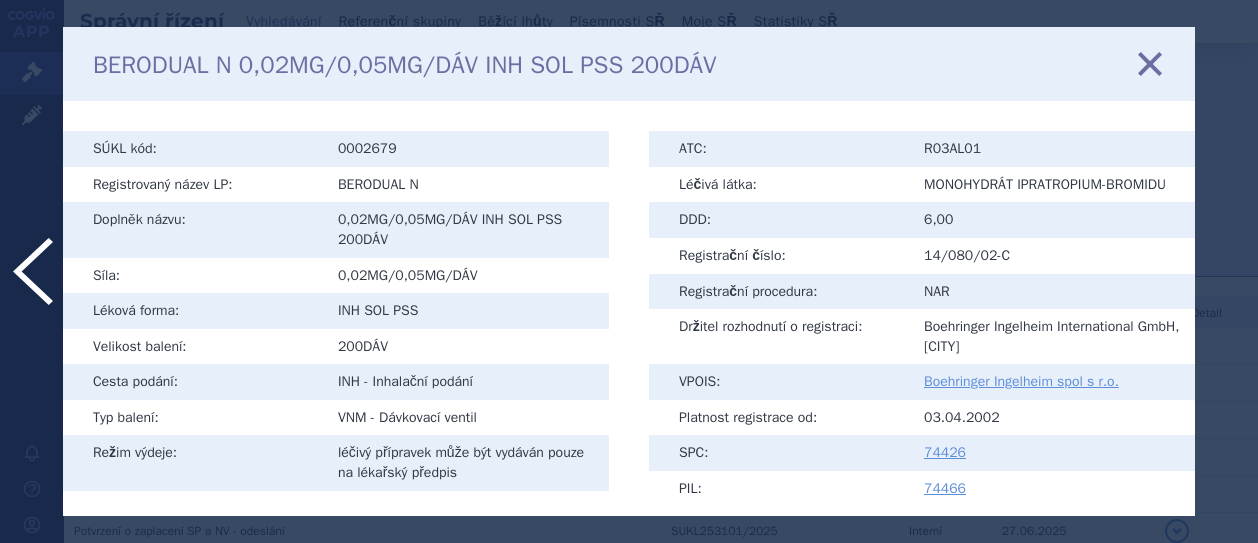 scroll, scrollTop: 0, scrollLeft: 0, axis: both 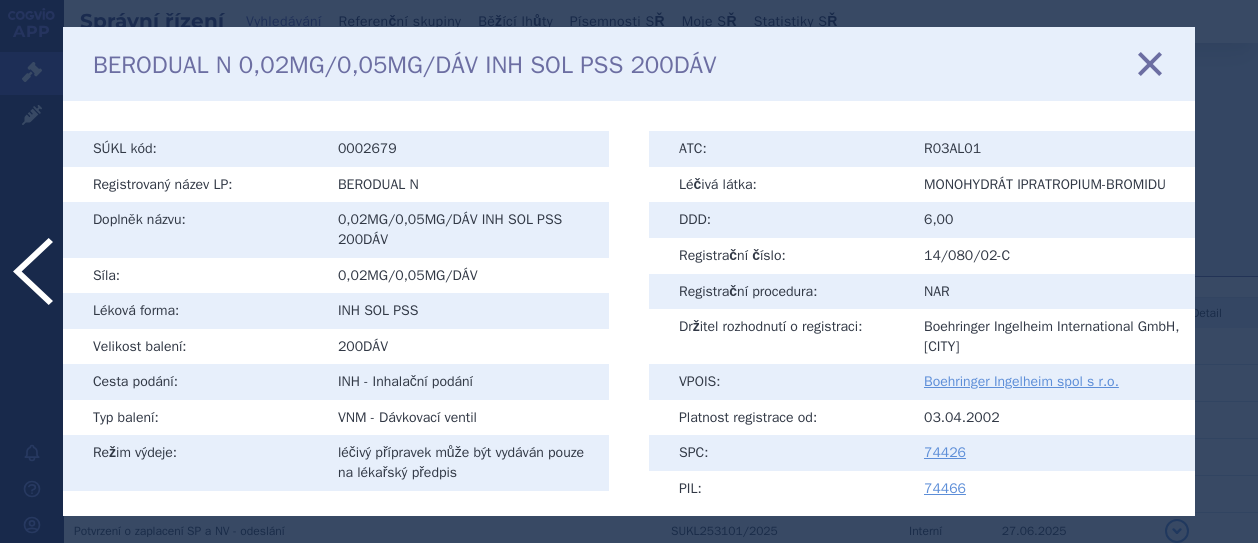 click at bounding box center (1150, 64) 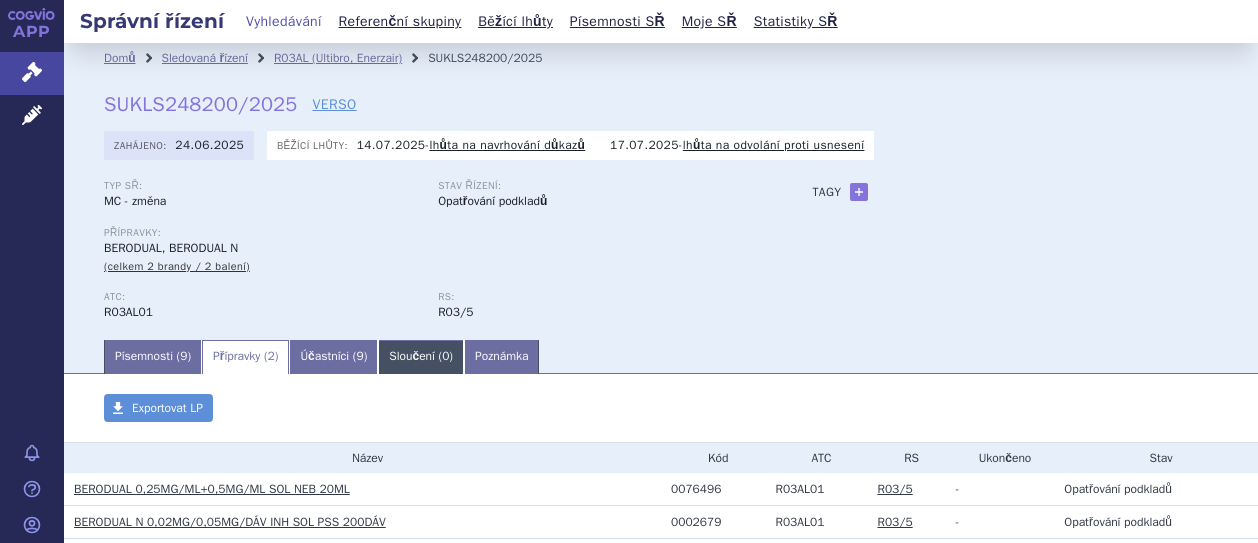 scroll, scrollTop: 0, scrollLeft: 0, axis: both 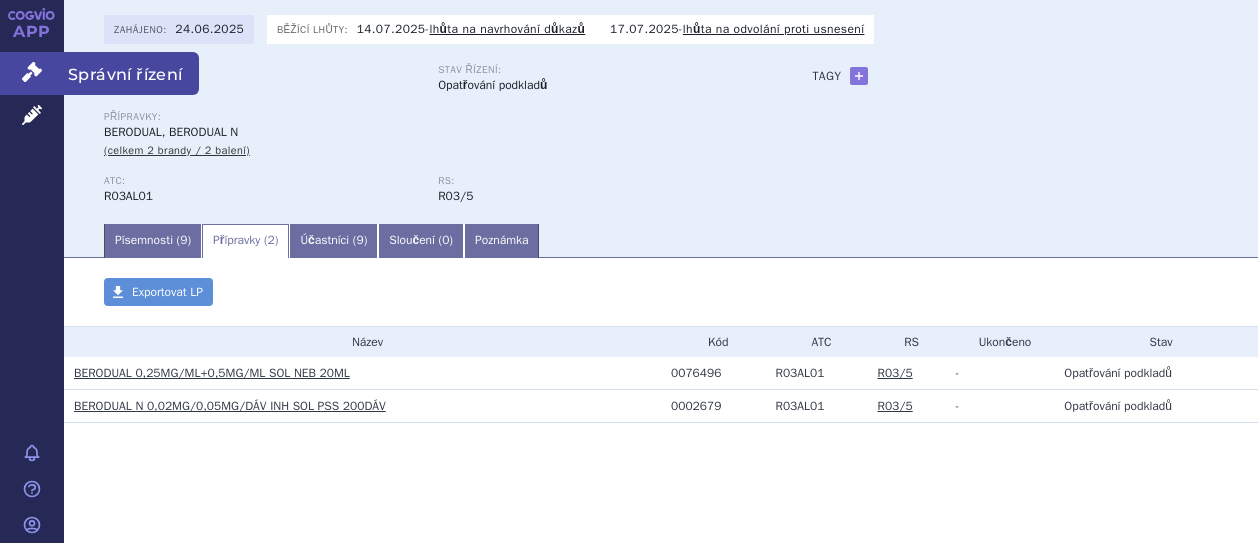 click at bounding box center [32, 72] 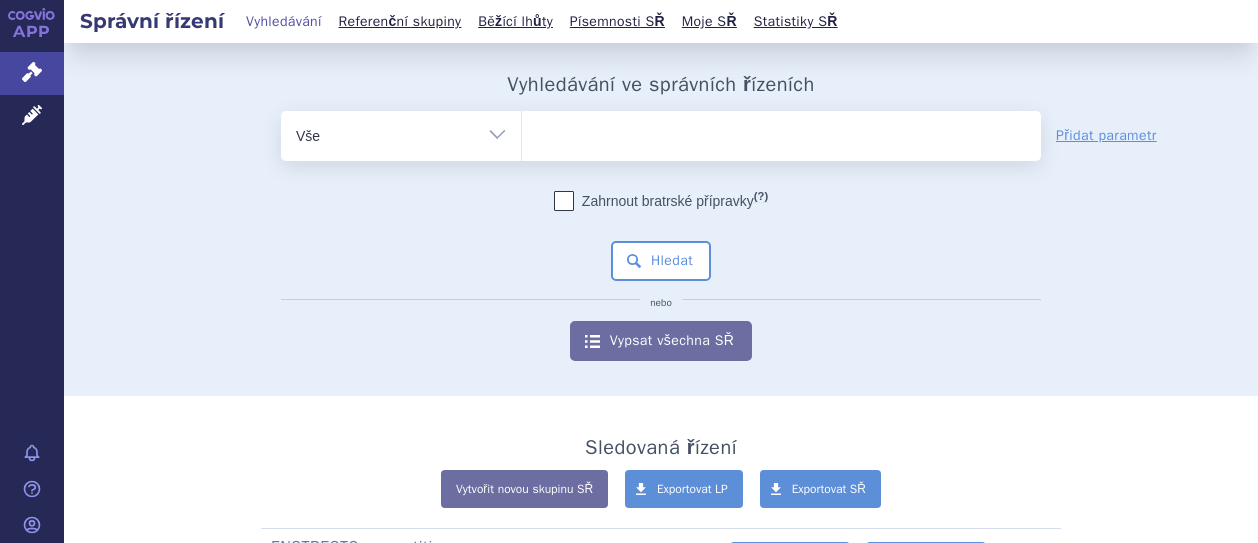 scroll, scrollTop: 0, scrollLeft: 0, axis: both 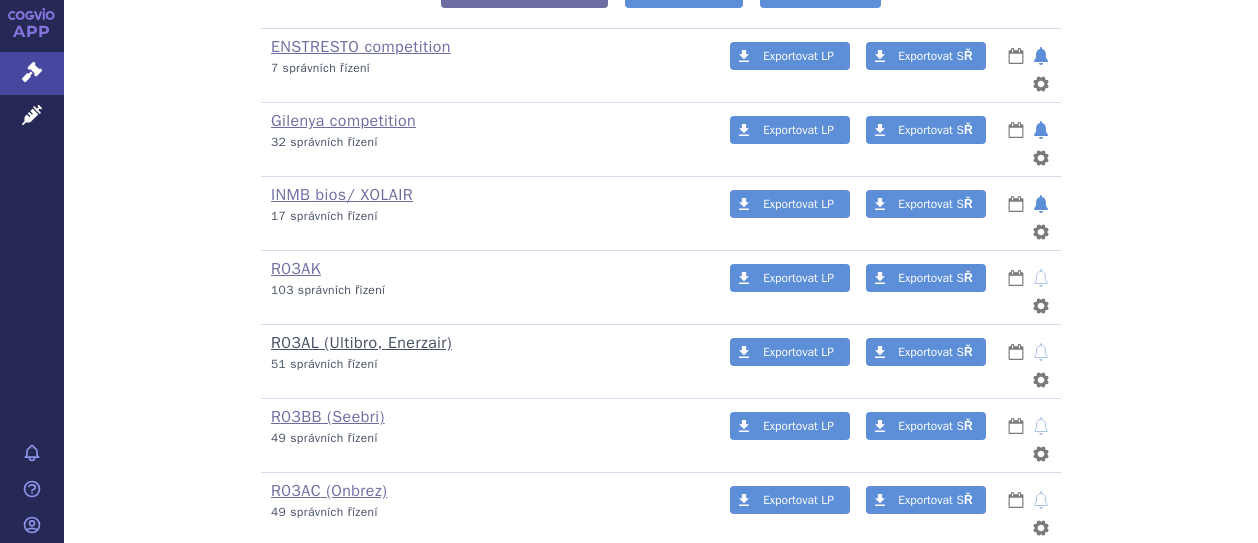 click on "R03AL (Ultibro, Enerzair)" at bounding box center [361, 343] 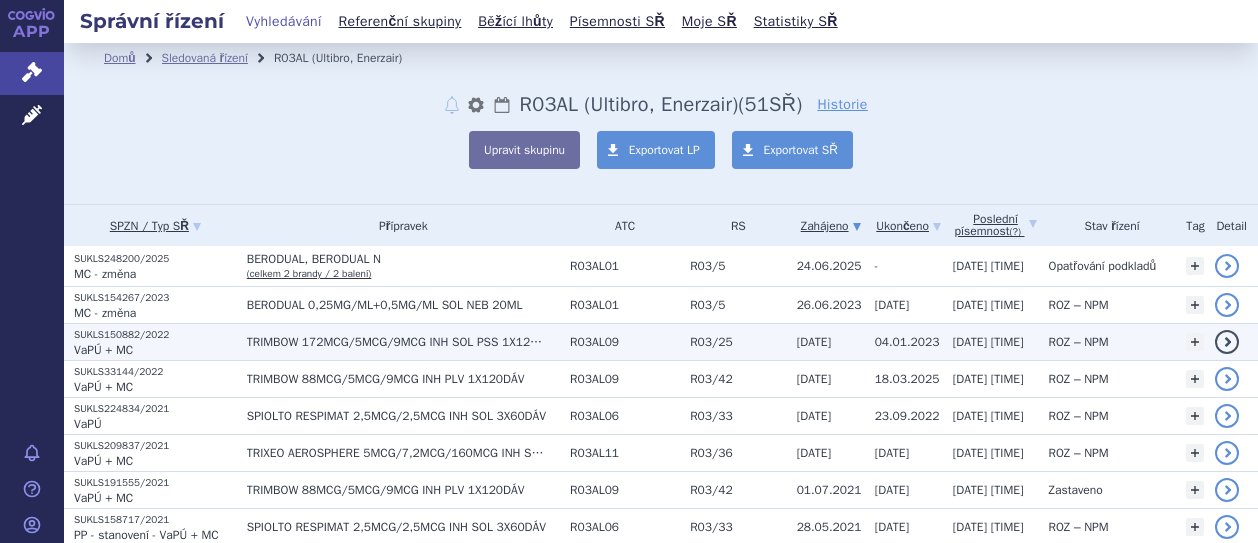 scroll, scrollTop: 0, scrollLeft: 0, axis: both 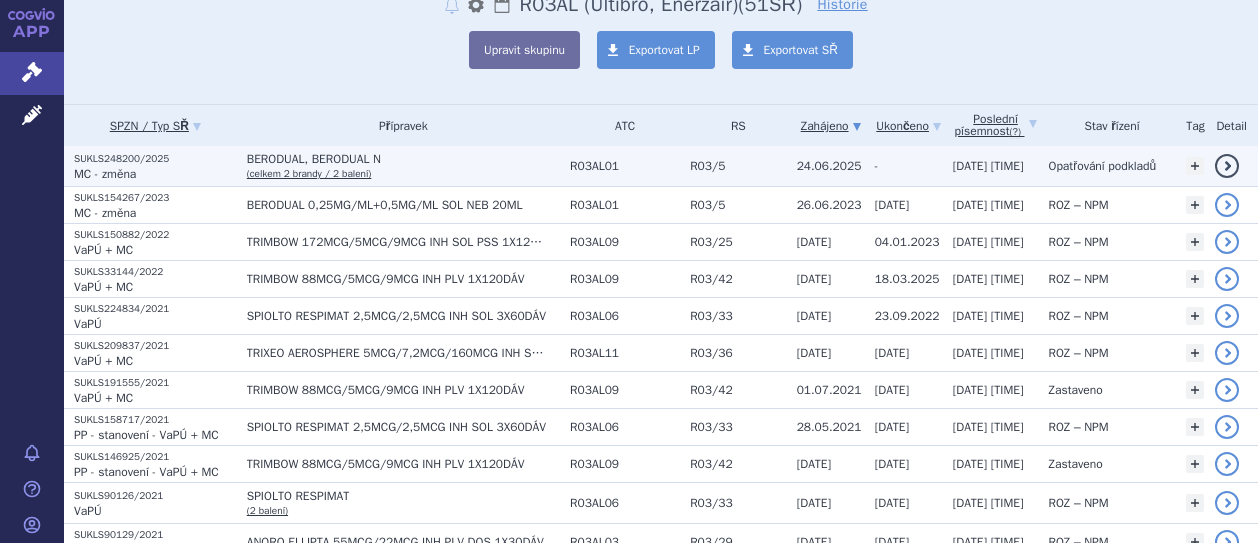 click on "MC - změna" at bounding box center (105, 174) 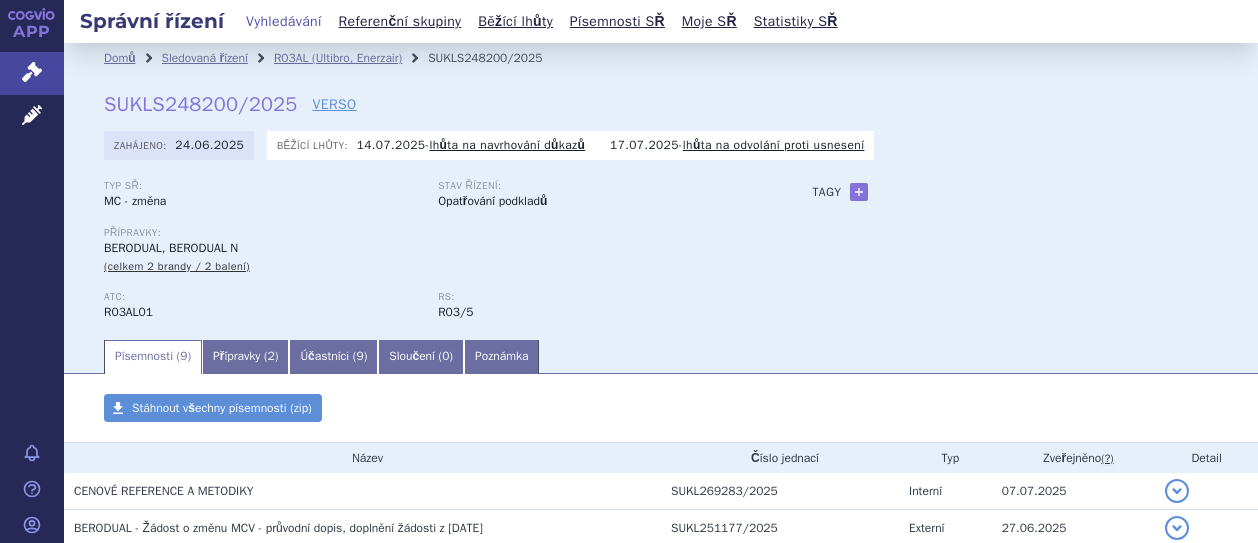 scroll, scrollTop: 0, scrollLeft: 0, axis: both 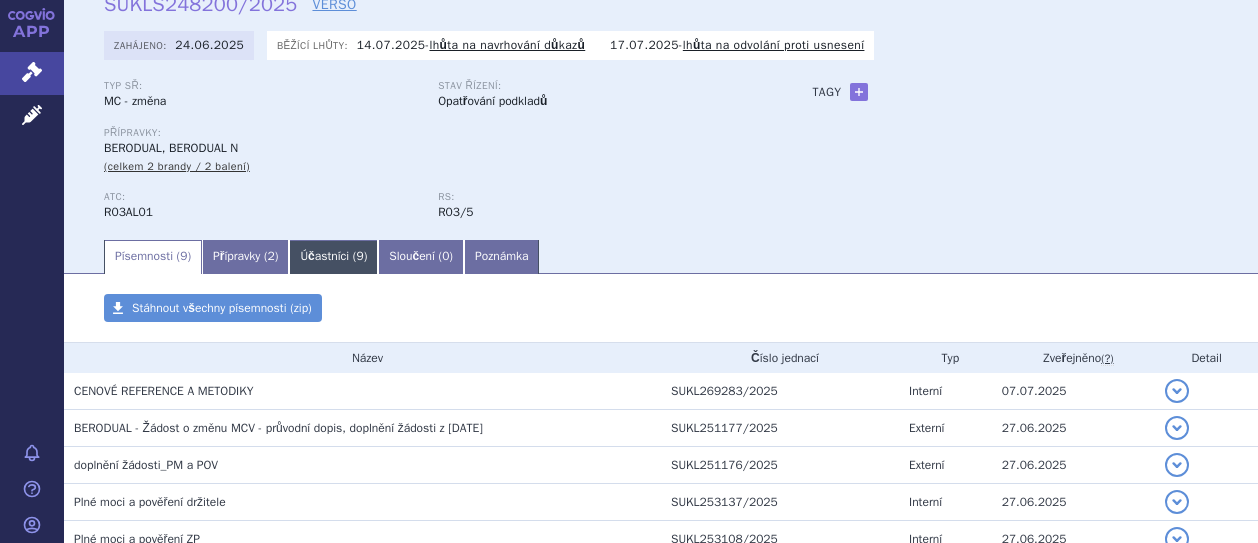 click on "Účastníci ( 9 )" at bounding box center (333, 257) 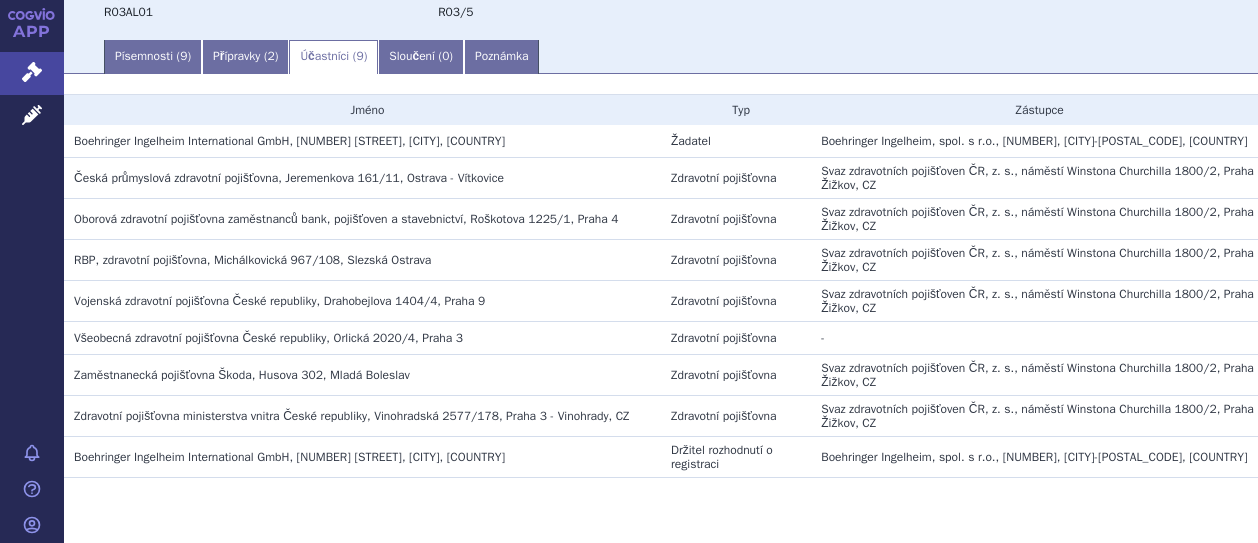 scroll, scrollTop: 0, scrollLeft: 0, axis: both 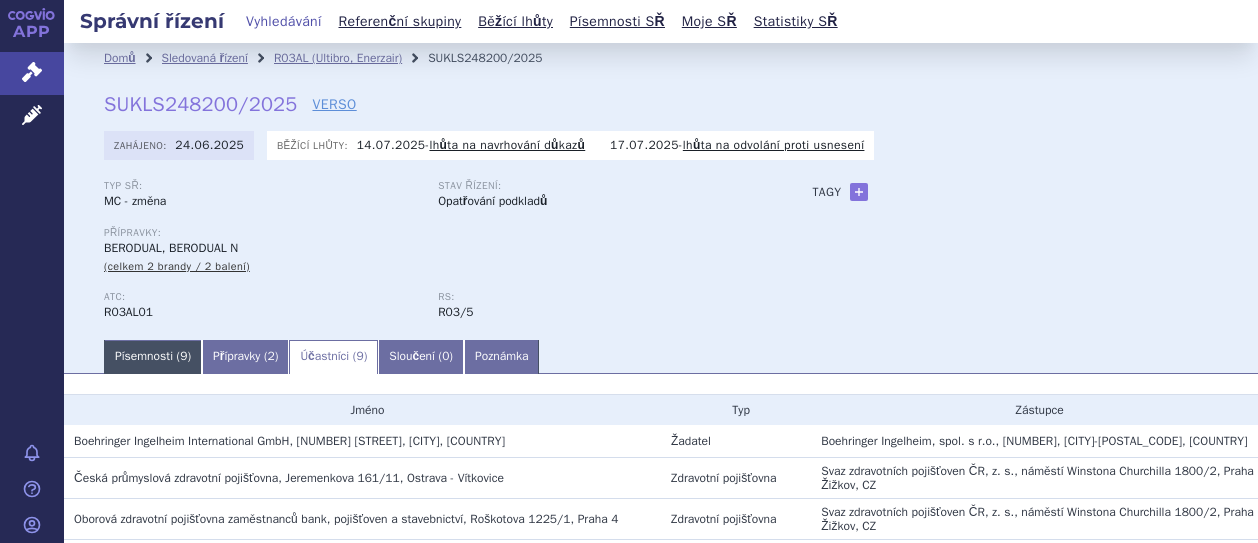 click on "Písemnosti ( 9 )" at bounding box center [153, 357] 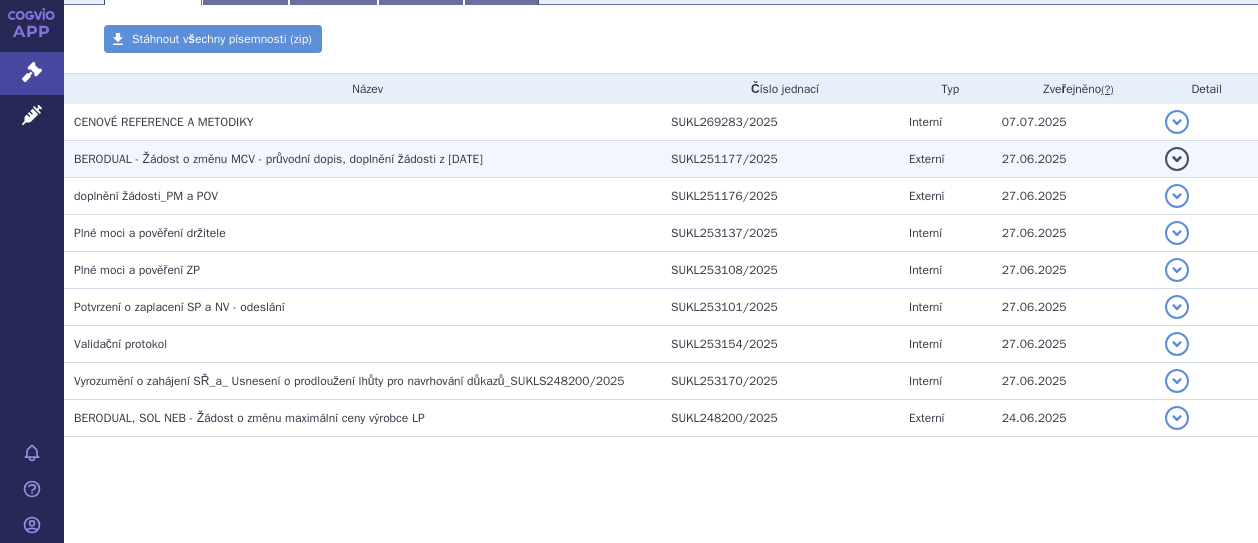 scroll, scrollTop: 381, scrollLeft: 0, axis: vertical 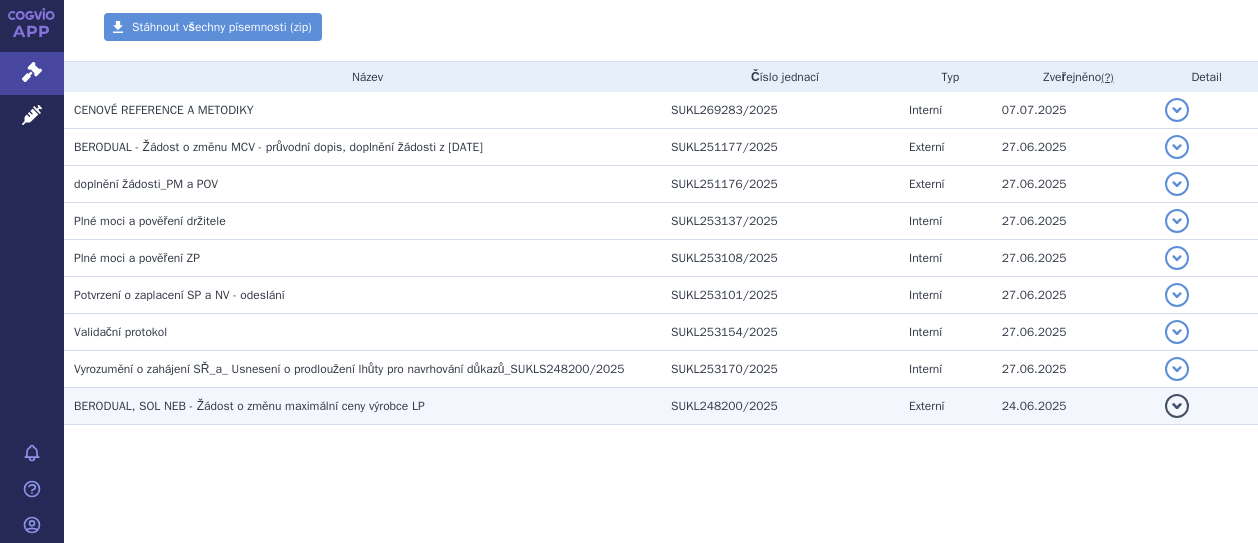 click on "BERODUAL, SOL NEB - Žádost o změnu maximální ceny výrobce LP" at bounding box center [163, 110] 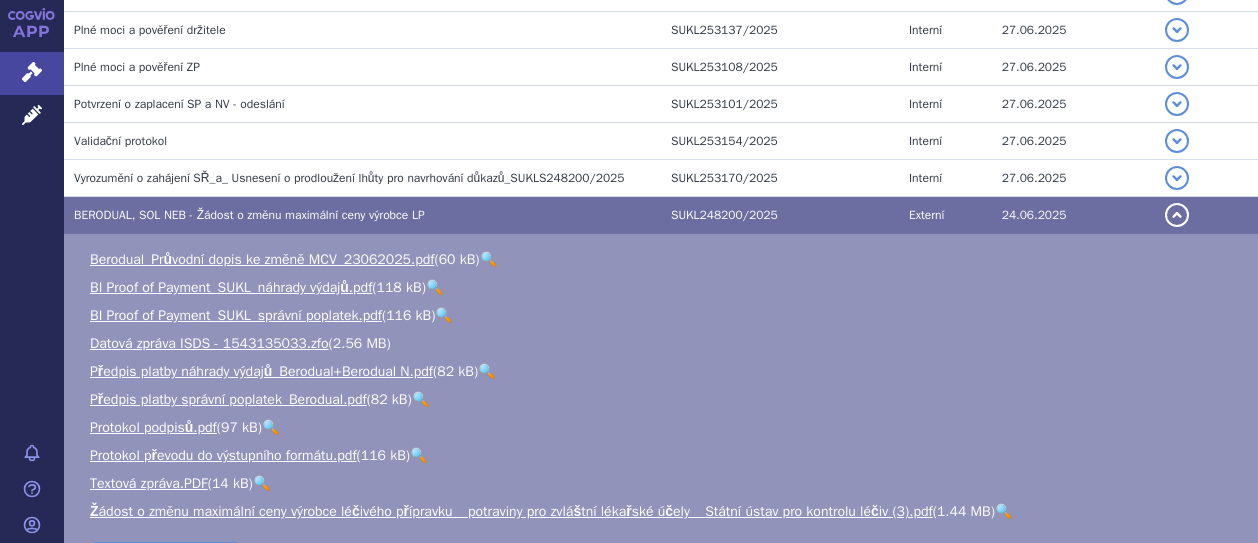 scroll, scrollTop: 581, scrollLeft: 0, axis: vertical 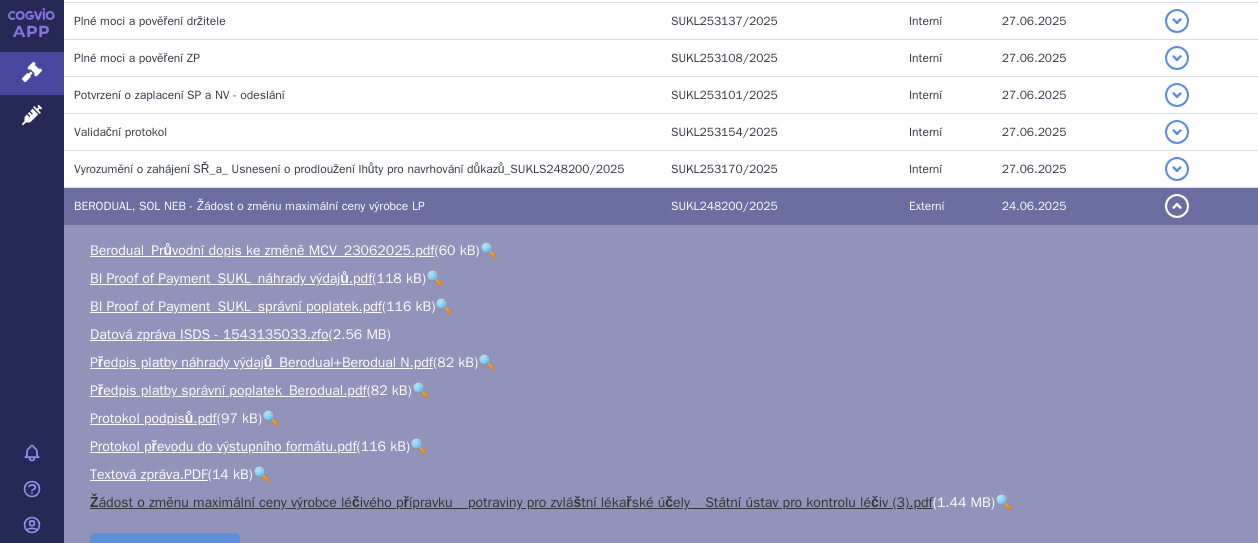click on "Žádost o změnu maximální ceny výrobce léčivého přípravku _ potraviny pro zvláštní lékařské účely _ Státní ústav pro kontrolu léčiv (3).pdf" at bounding box center [511, 502] 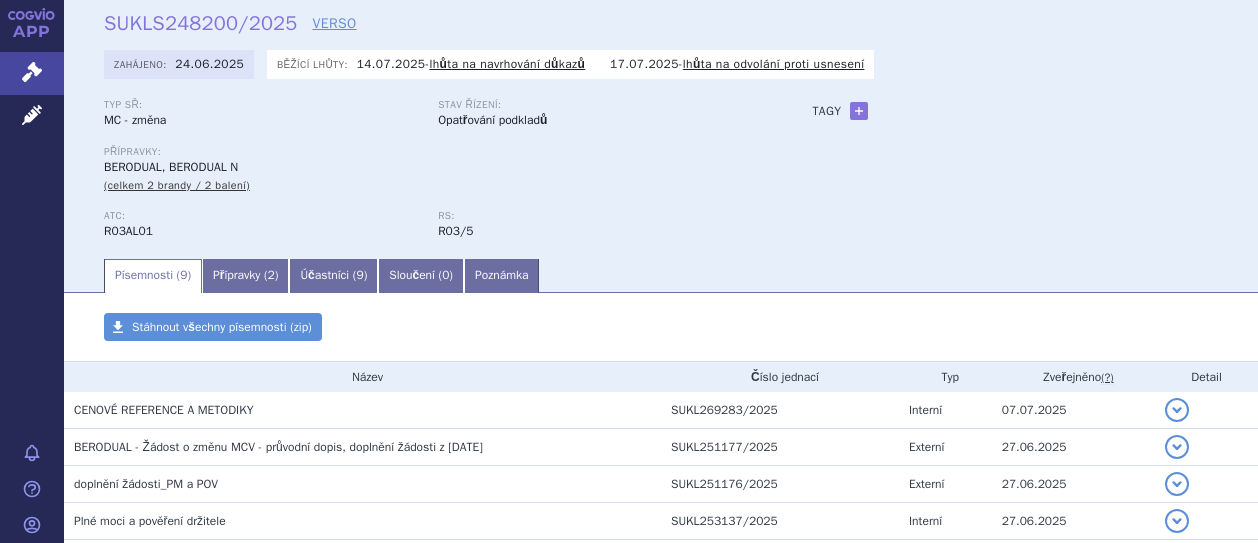 scroll, scrollTop: 0, scrollLeft: 0, axis: both 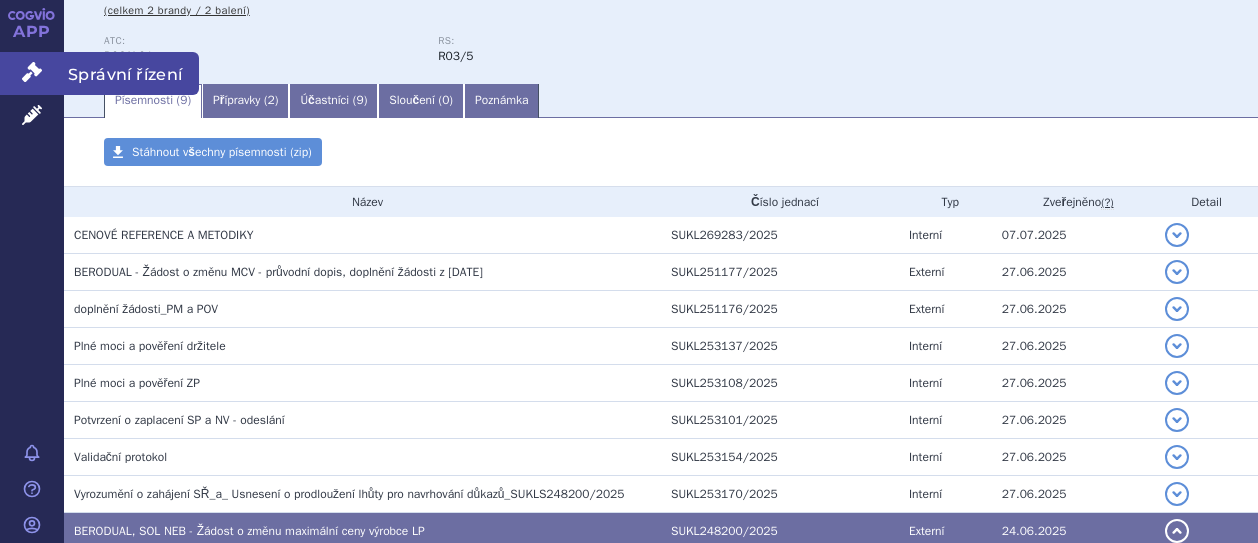 click at bounding box center [32, 72] 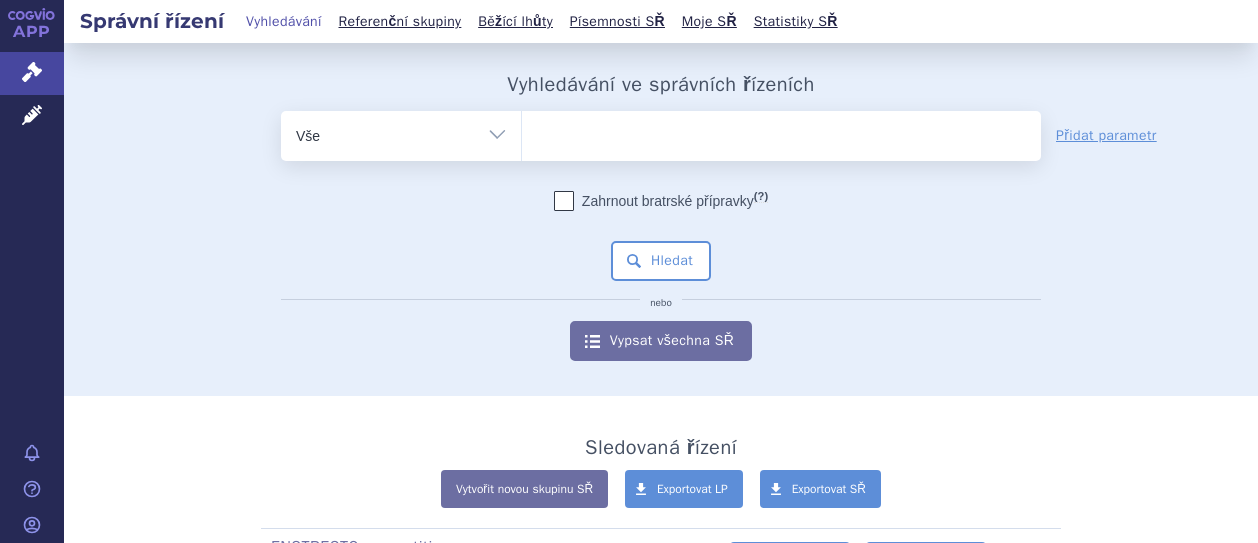 scroll, scrollTop: 0, scrollLeft: 0, axis: both 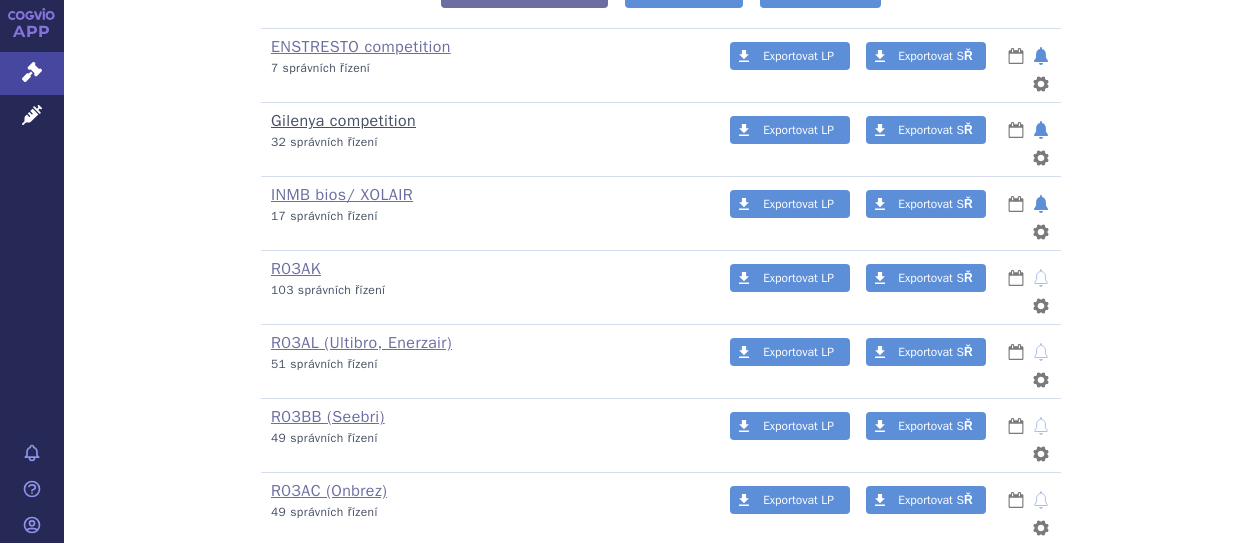 click on "Gilenya competition" at bounding box center [343, 121] 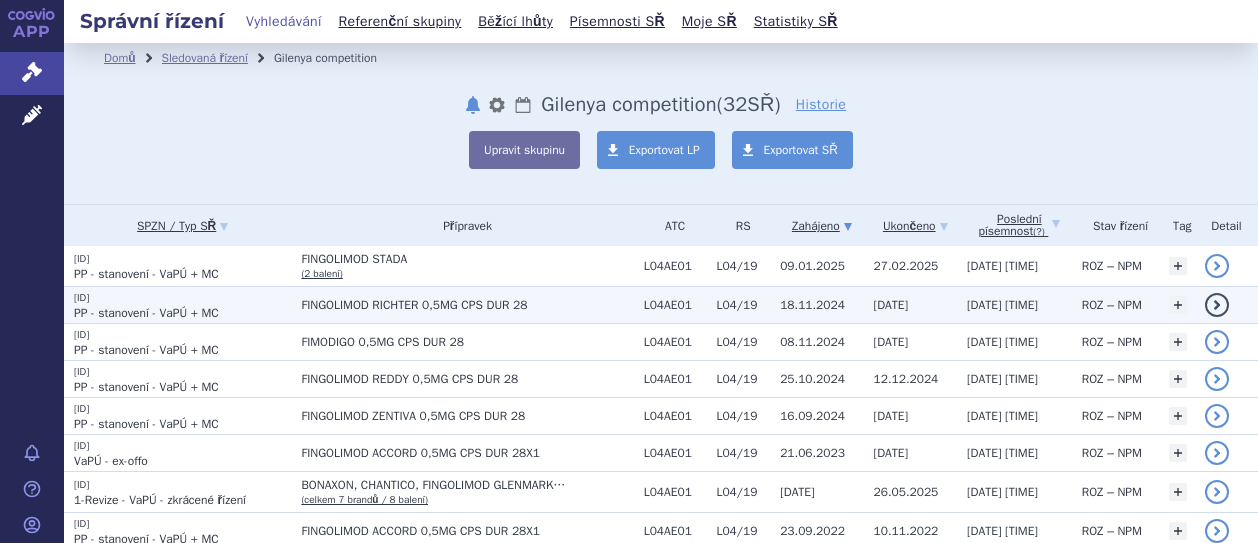 scroll, scrollTop: 0, scrollLeft: 0, axis: both 